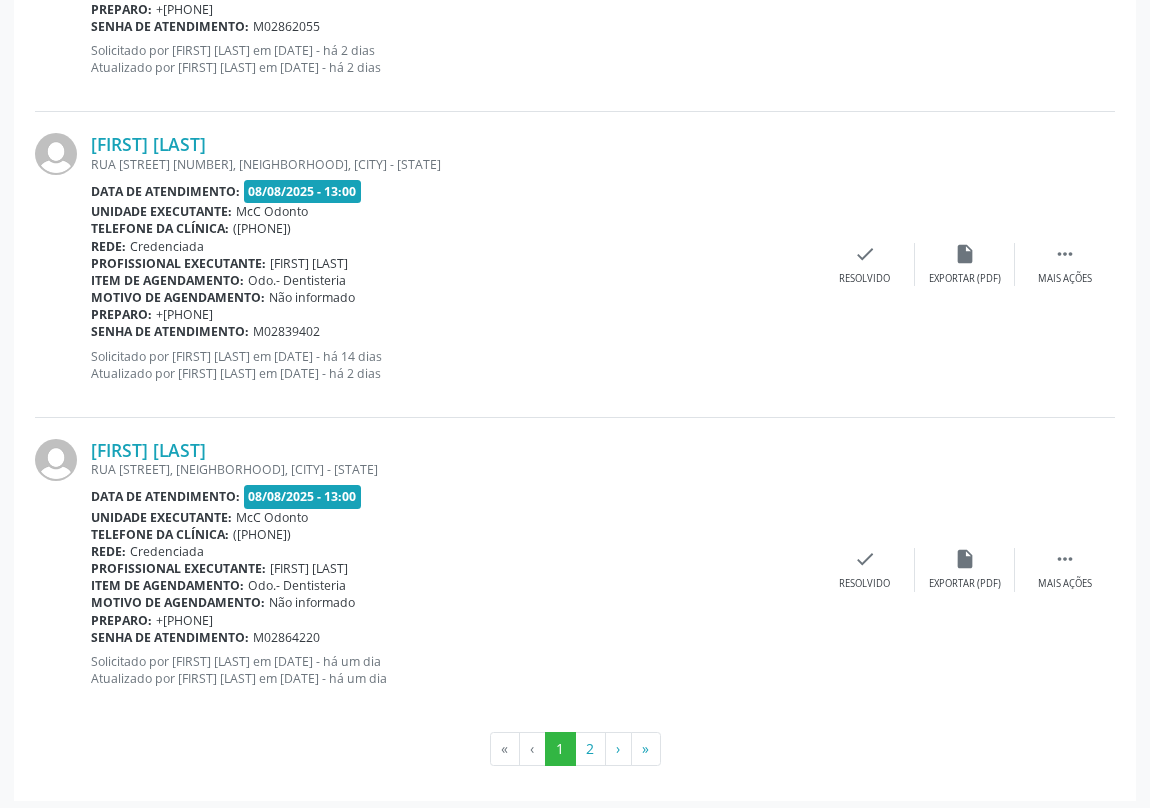 scroll, scrollTop: 4459, scrollLeft: 0, axis: vertical 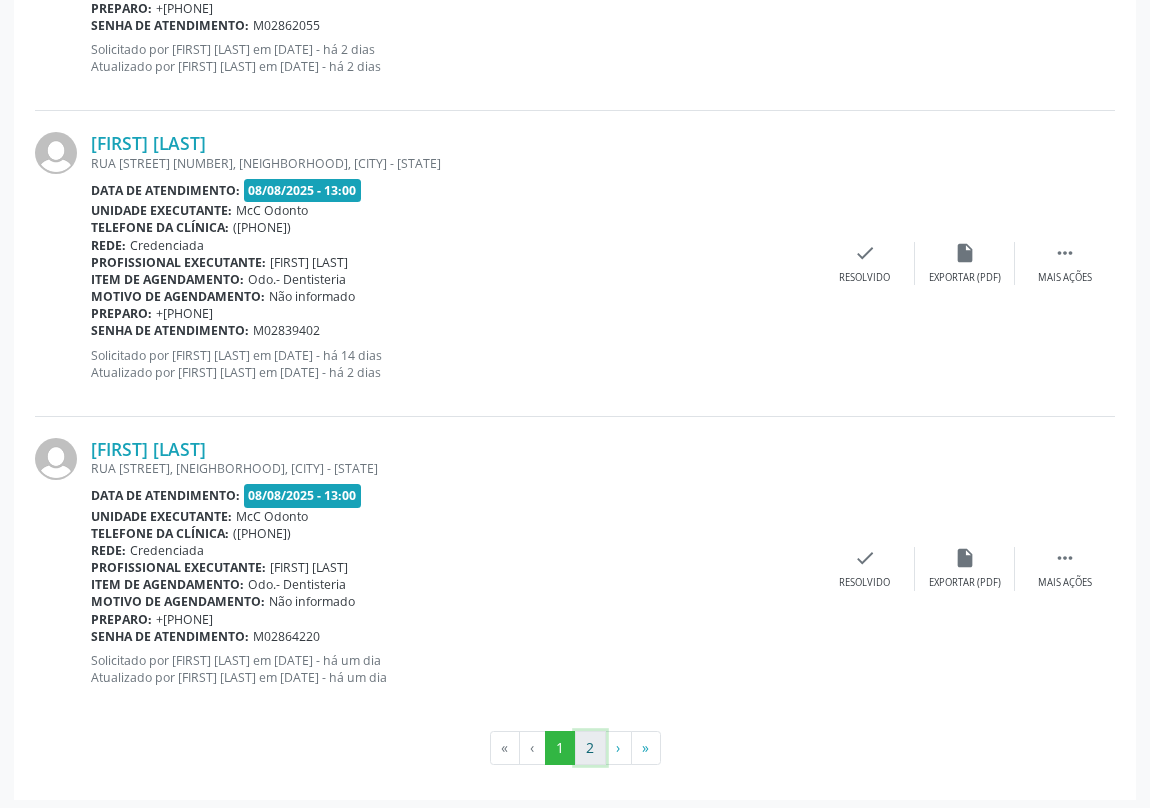 click on "2" at bounding box center [590, 748] 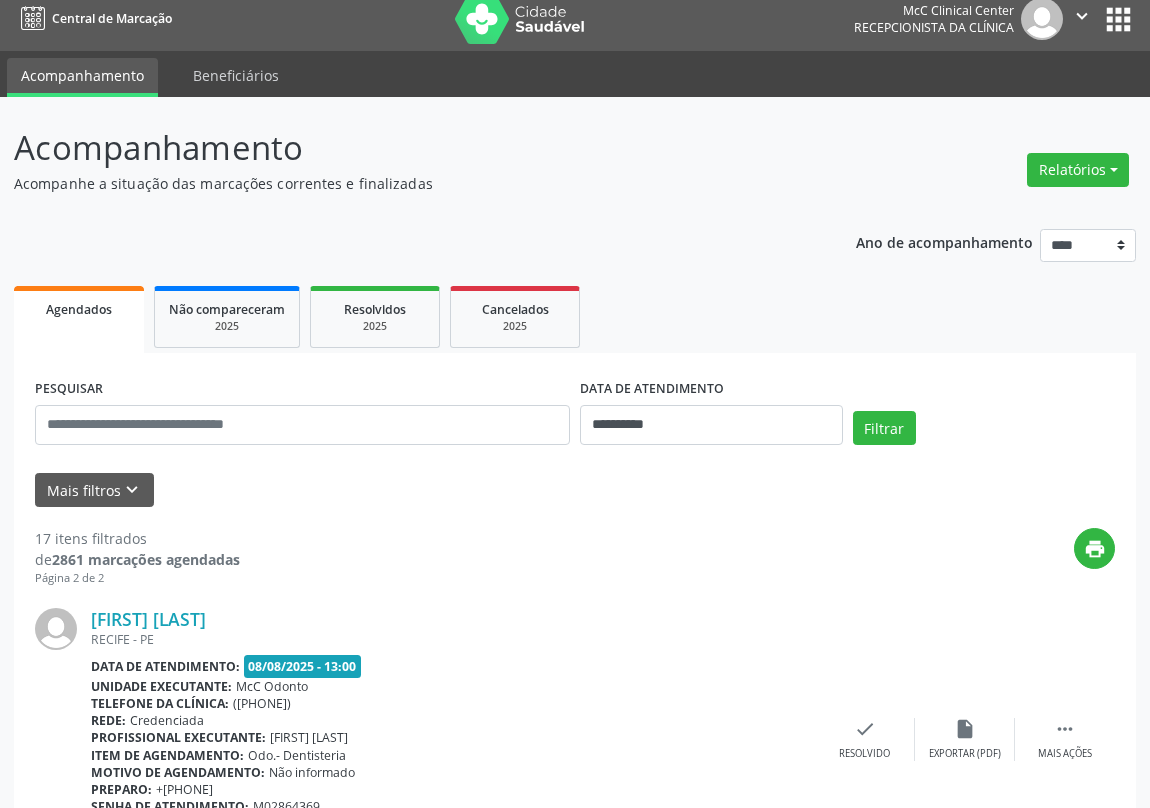 scroll, scrollTop: 0, scrollLeft: 0, axis: both 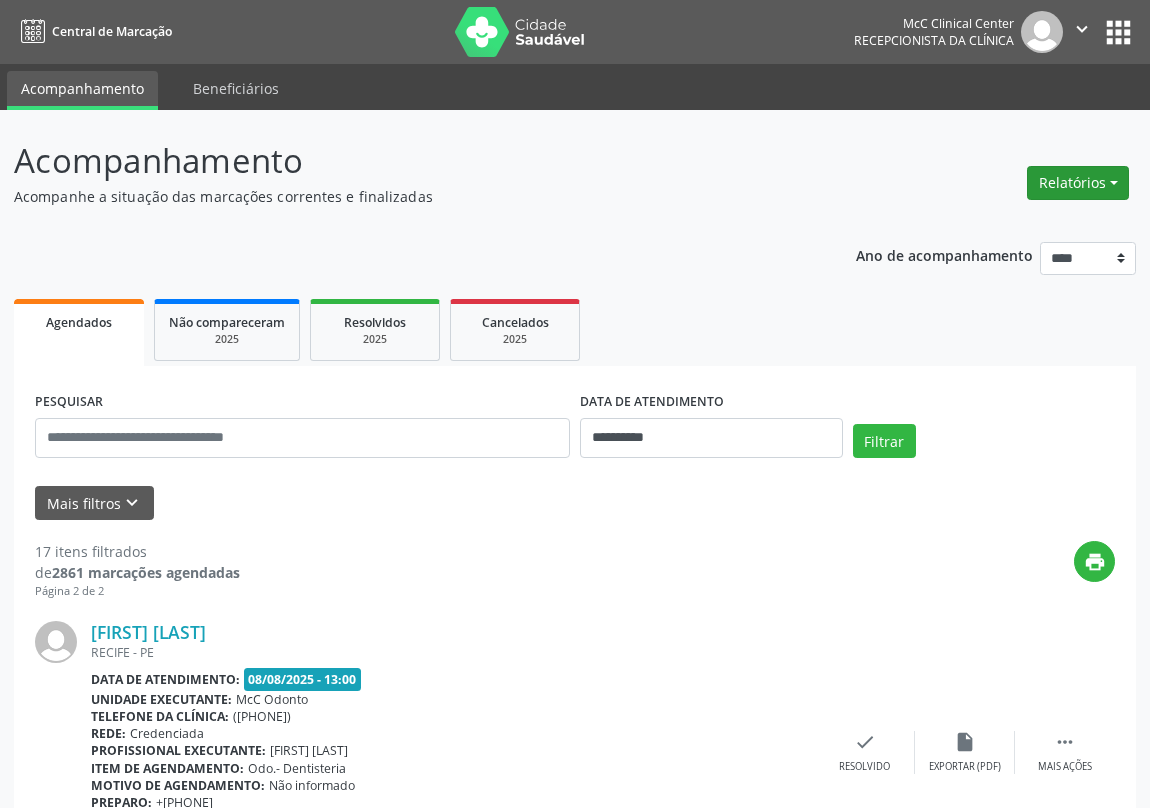 click on "Relatórios" at bounding box center (1078, 183) 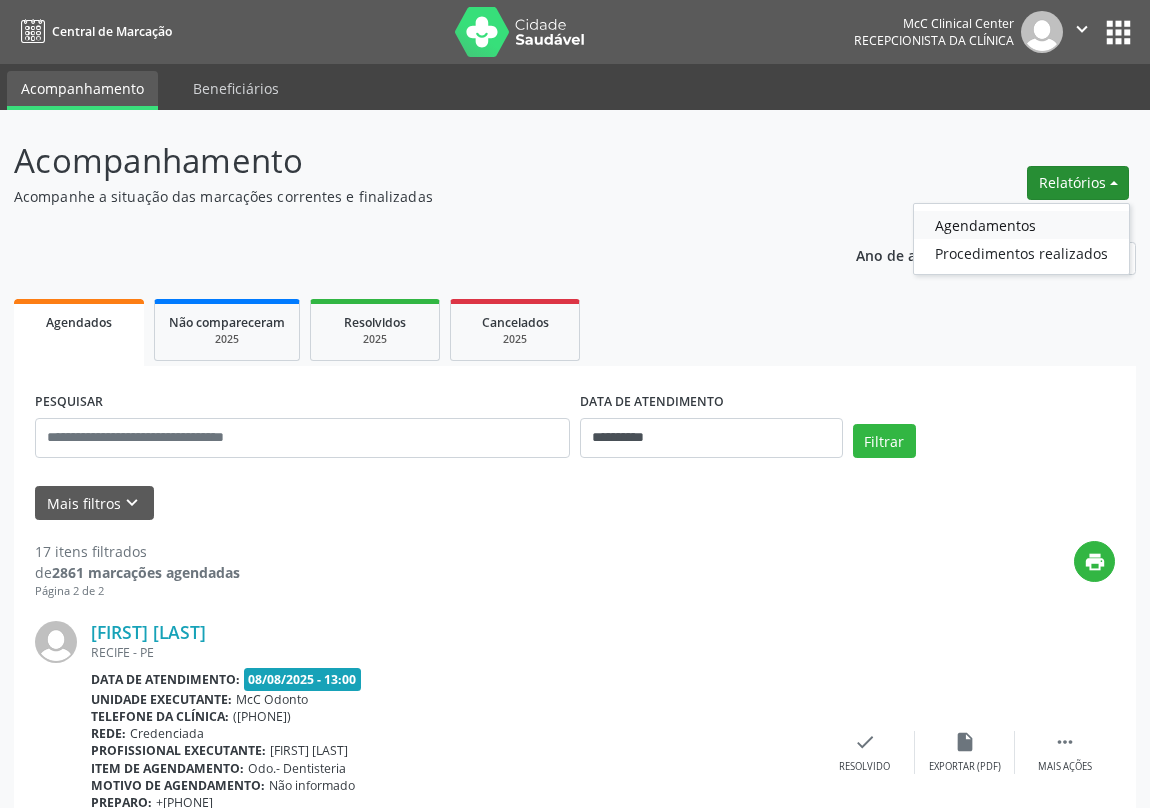 click on "Agendamentos" at bounding box center (1021, 225) 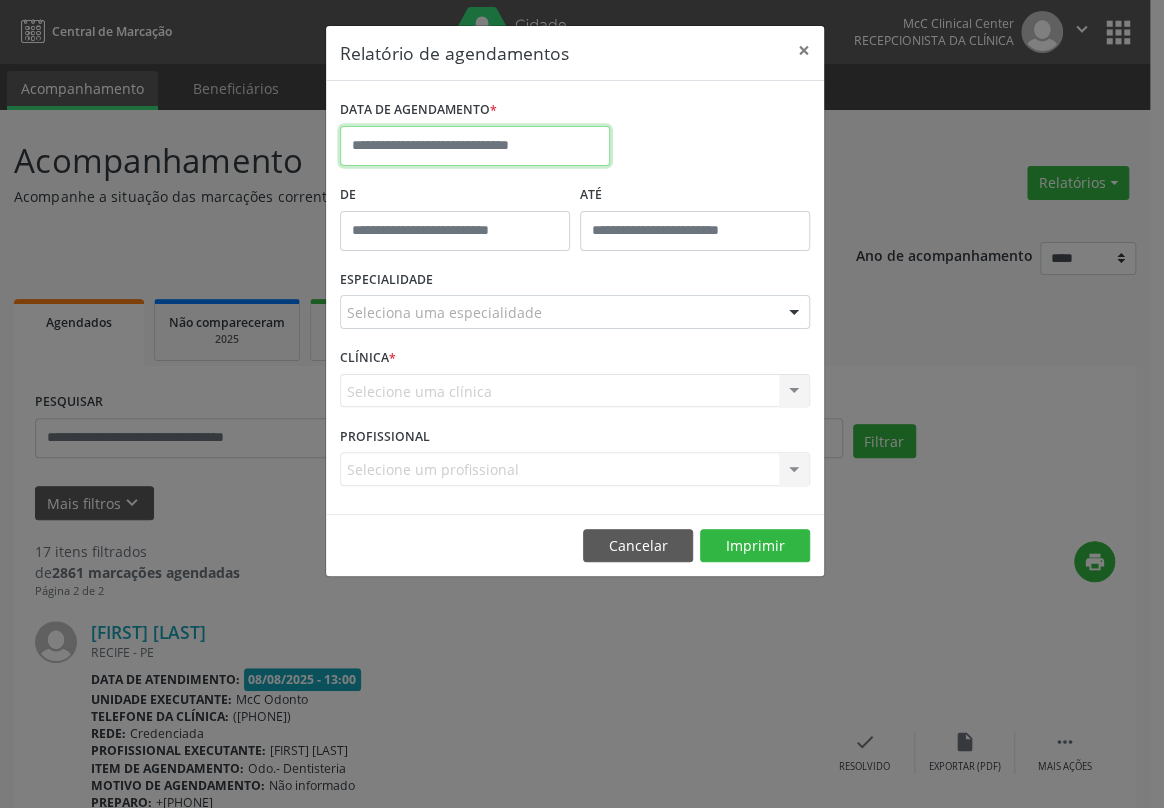 click at bounding box center (475, 146) 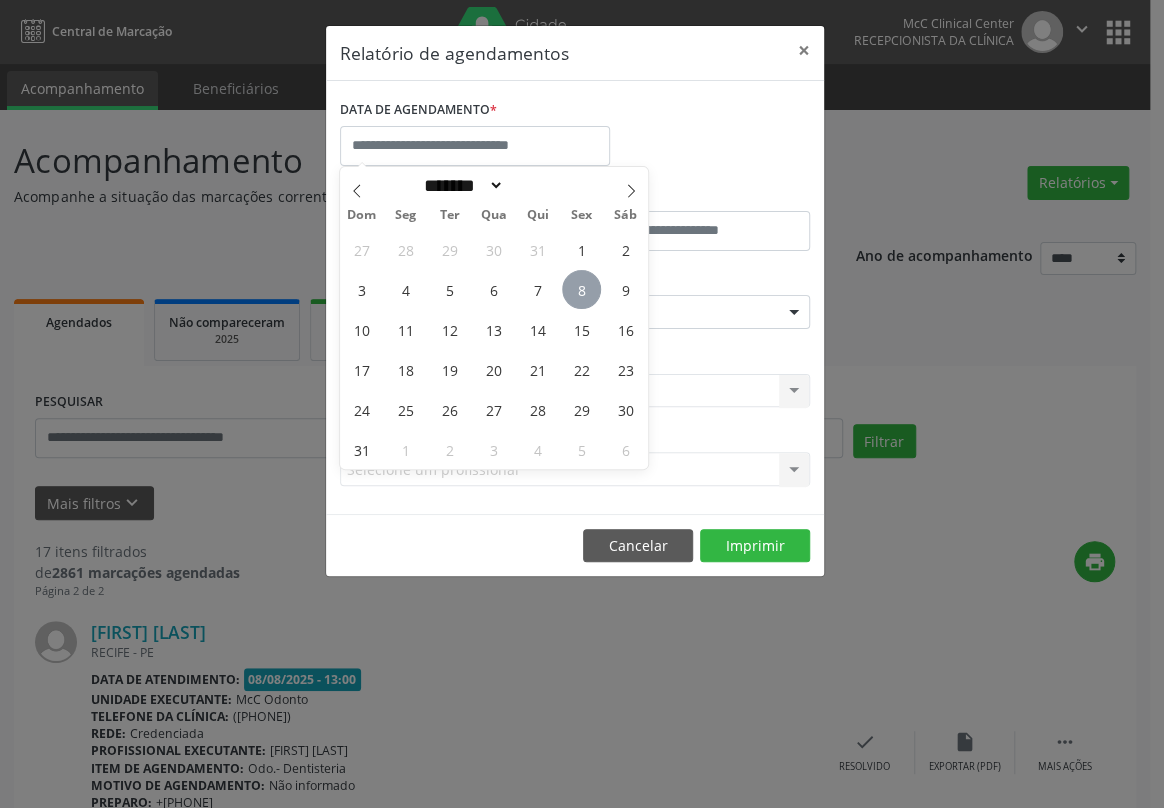 click on "8" at bounding box center (581, 289) 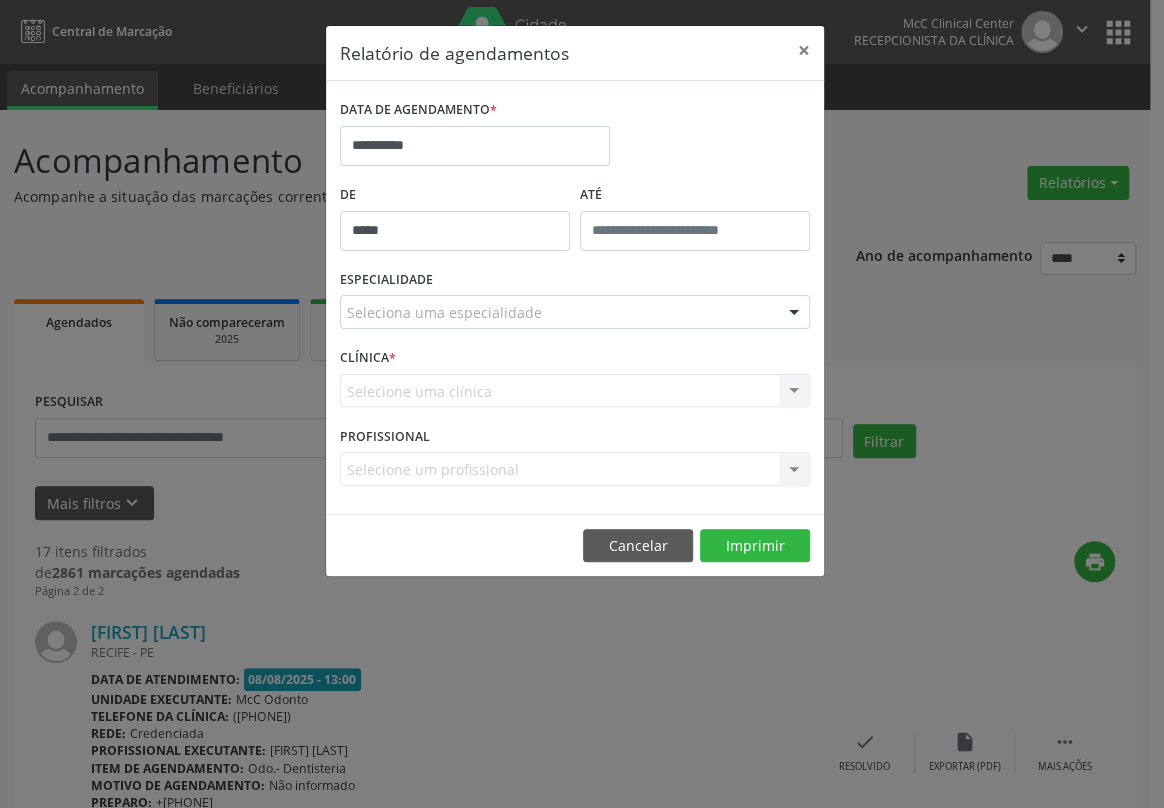 click on "*****" at bounding box center [455, 231] 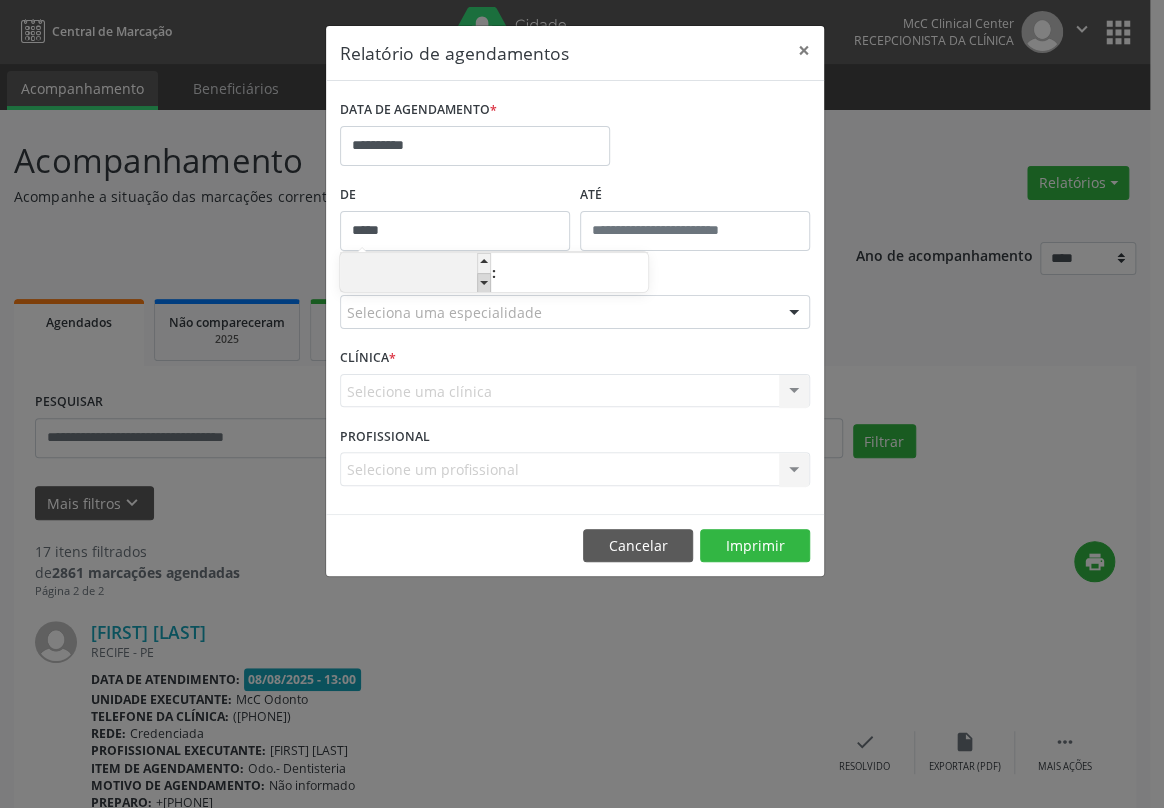 click at bounding box center [484, 283] 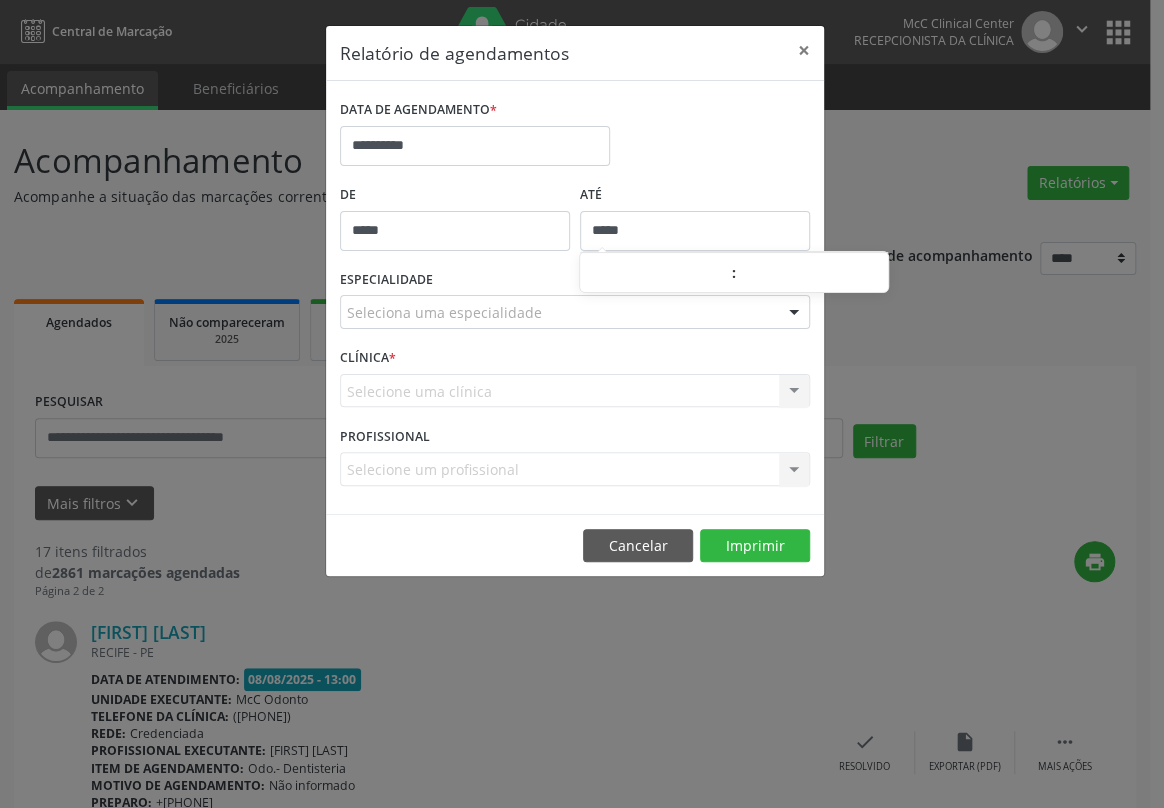 click on "*****" at bounding box center [695, 231] 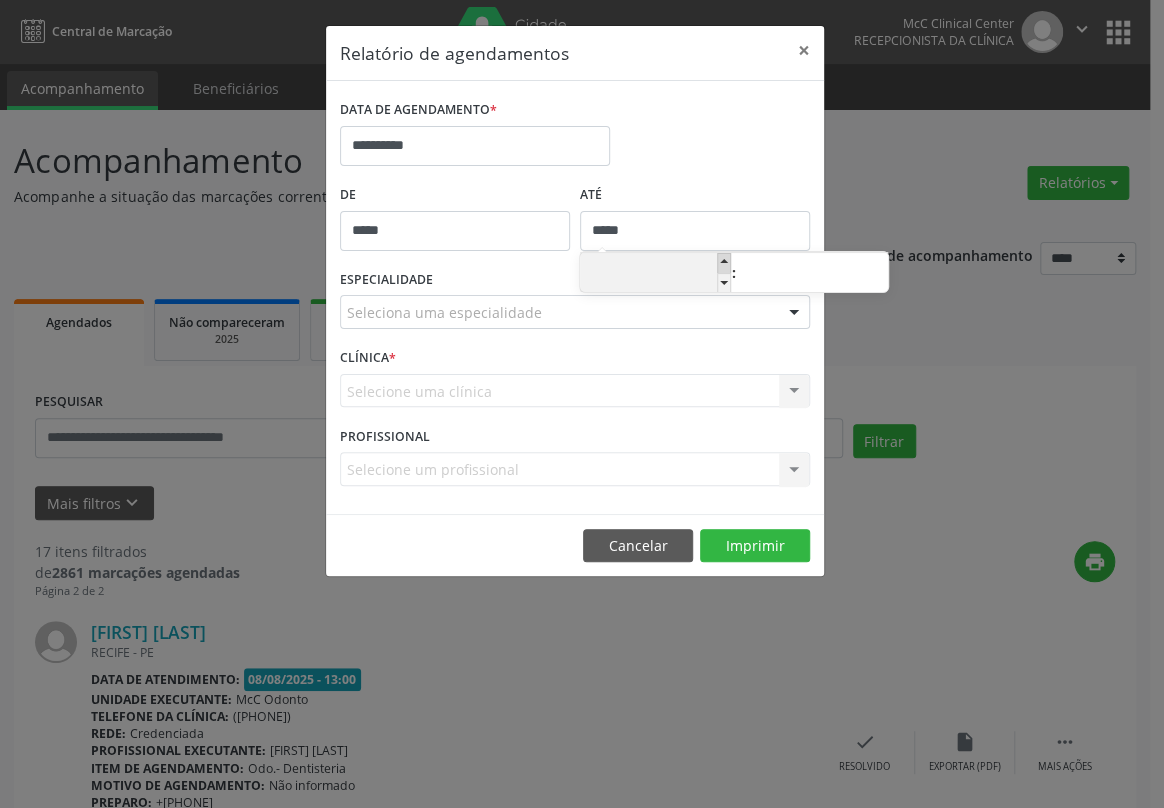 click at bounding box center [724, 263] 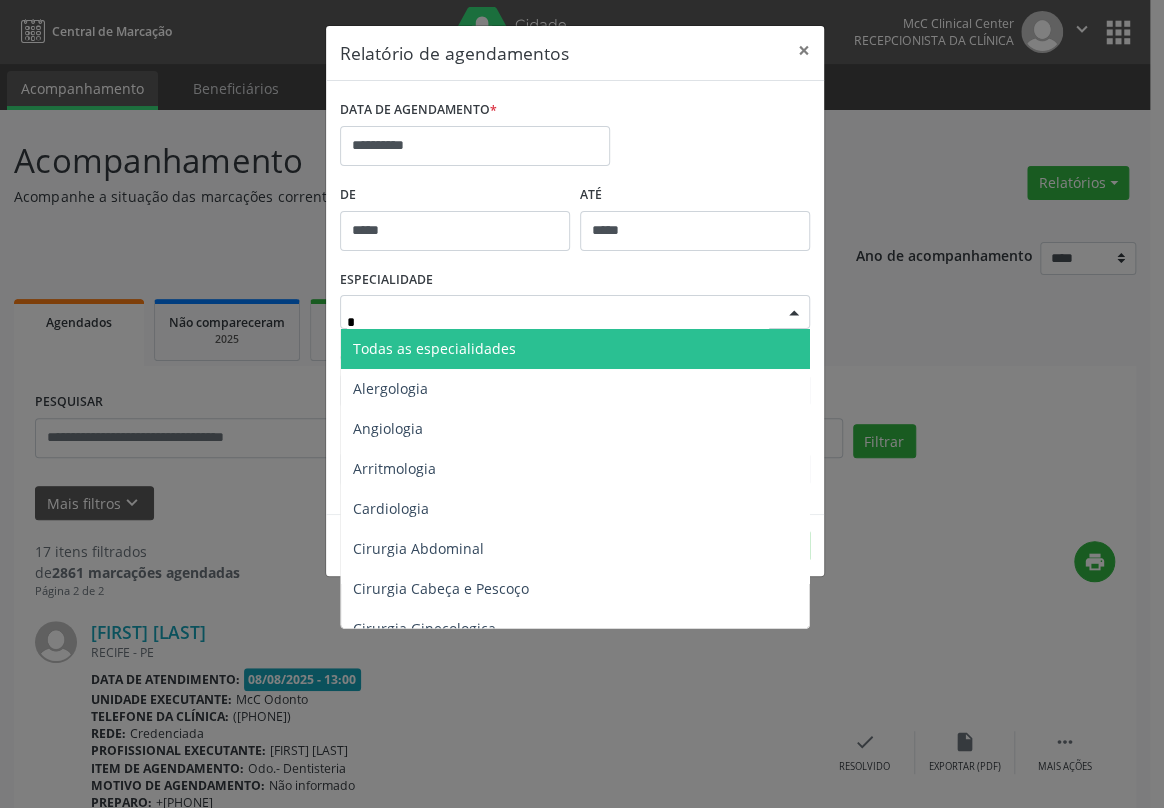 type on "**" 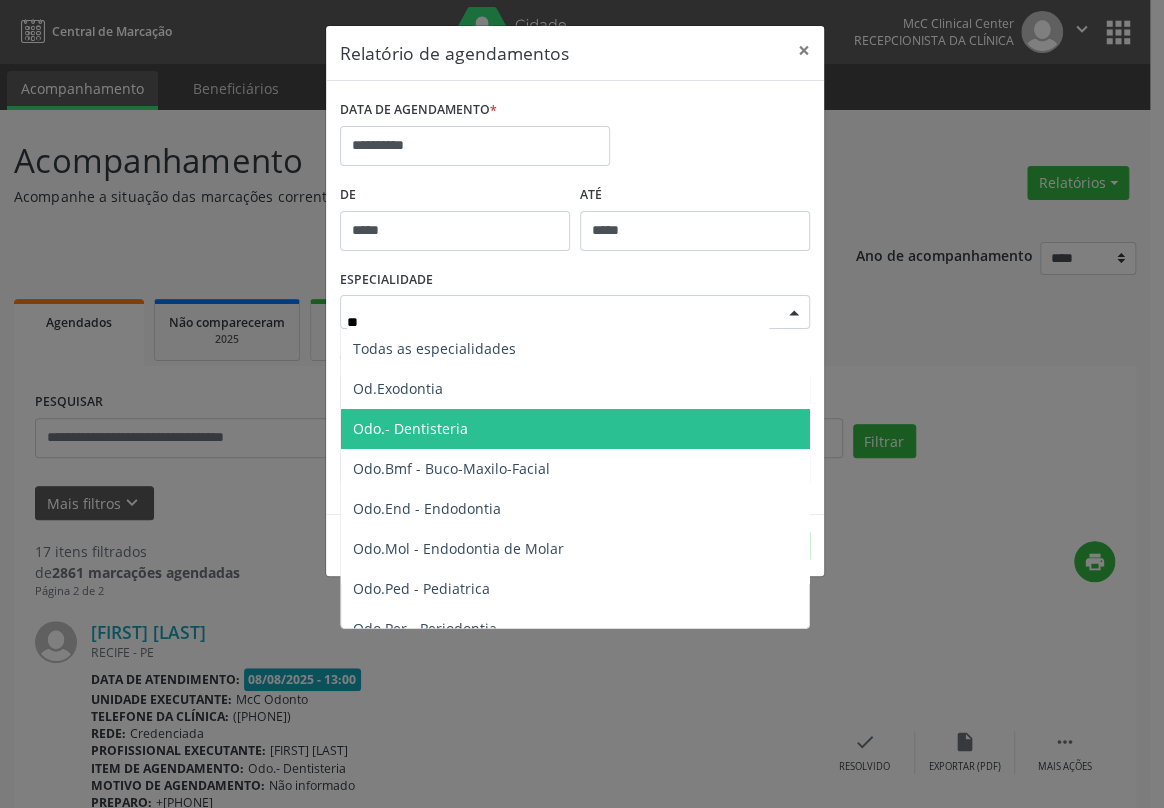 click on "Odo.- Dentisteria" at bounding box center (410, 428) 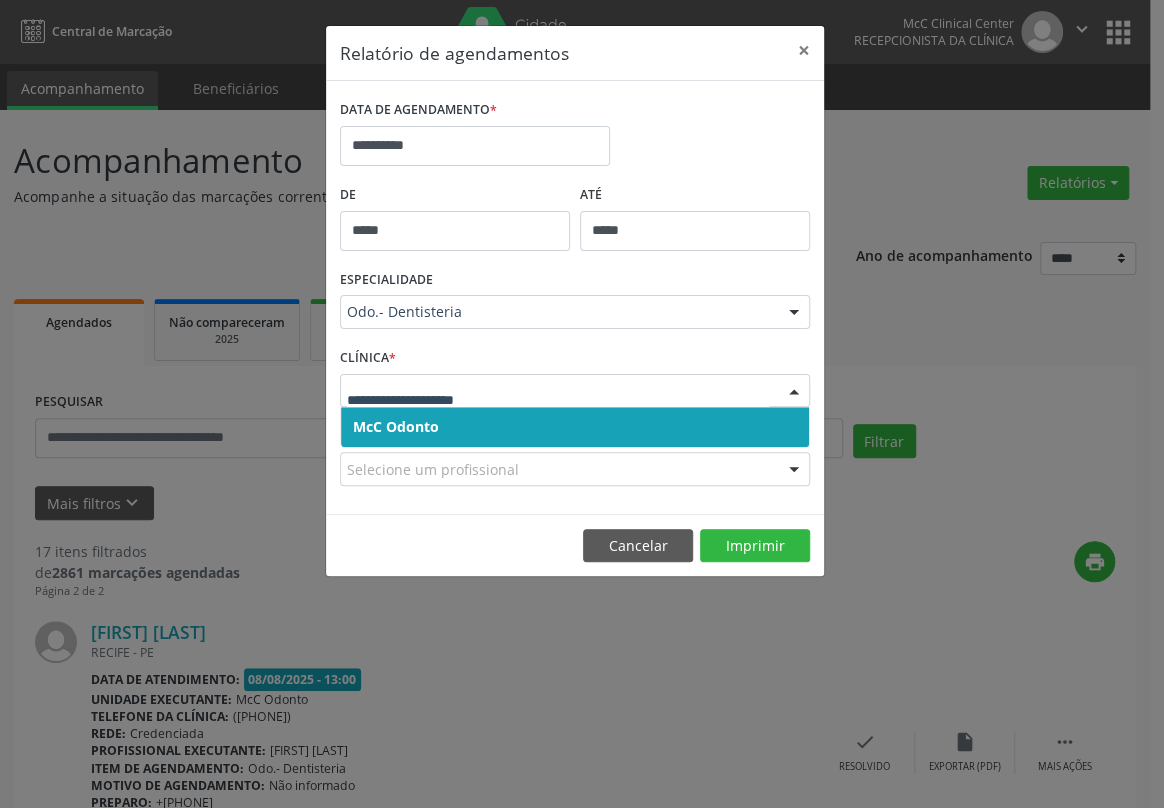 click on "McC Odonto" at bounding box center [396, 426] 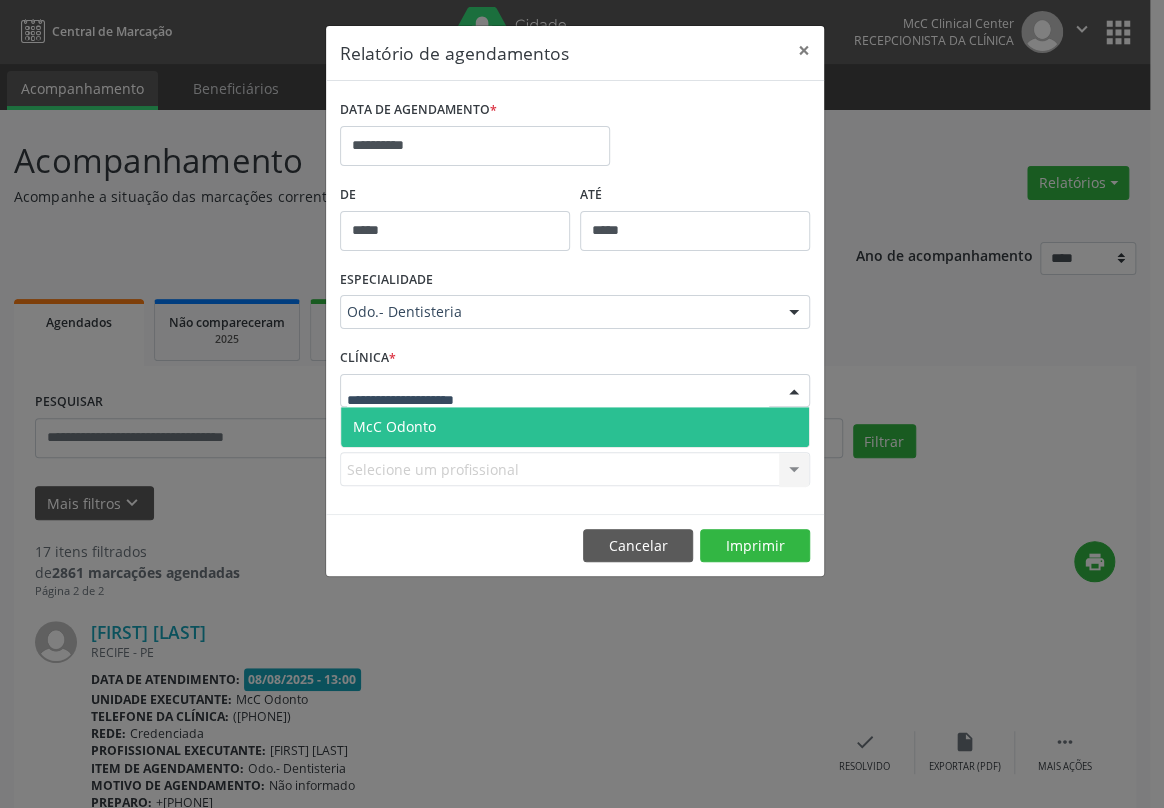 click on "McC Odonto" at bounding box center (394, 426) 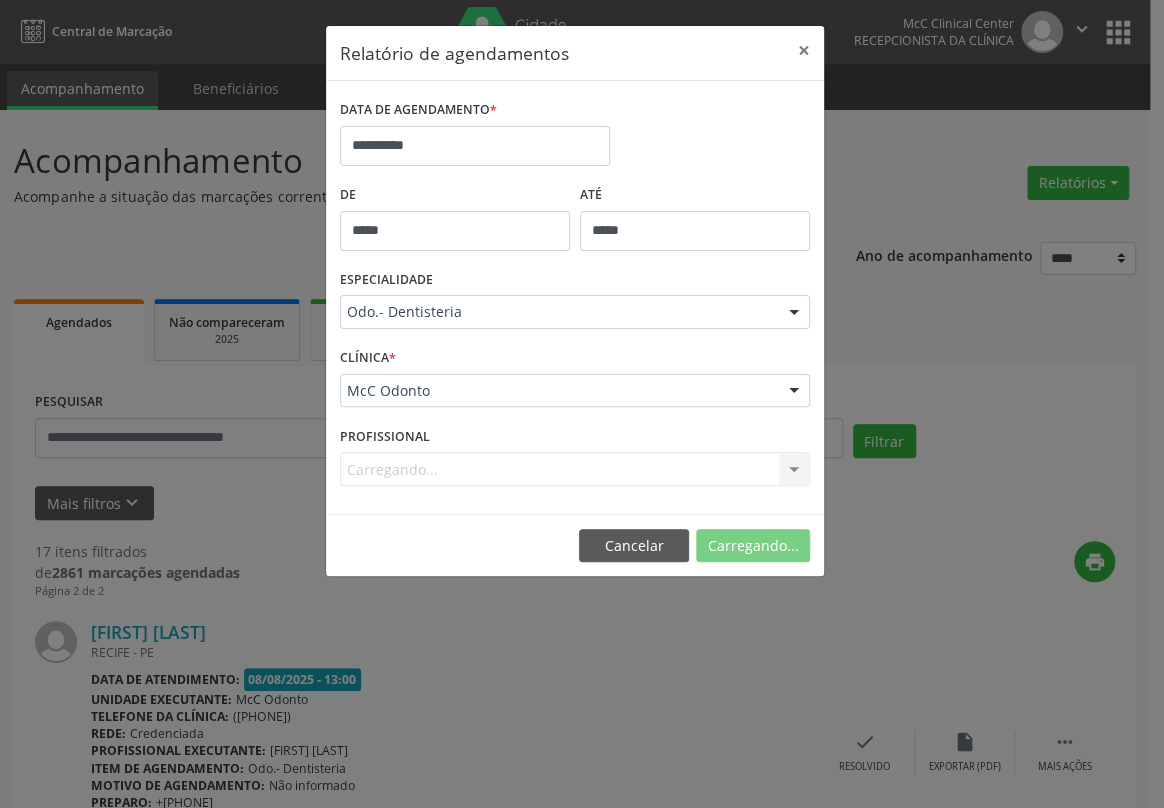click on "**********" at bounding box center (575, 297) 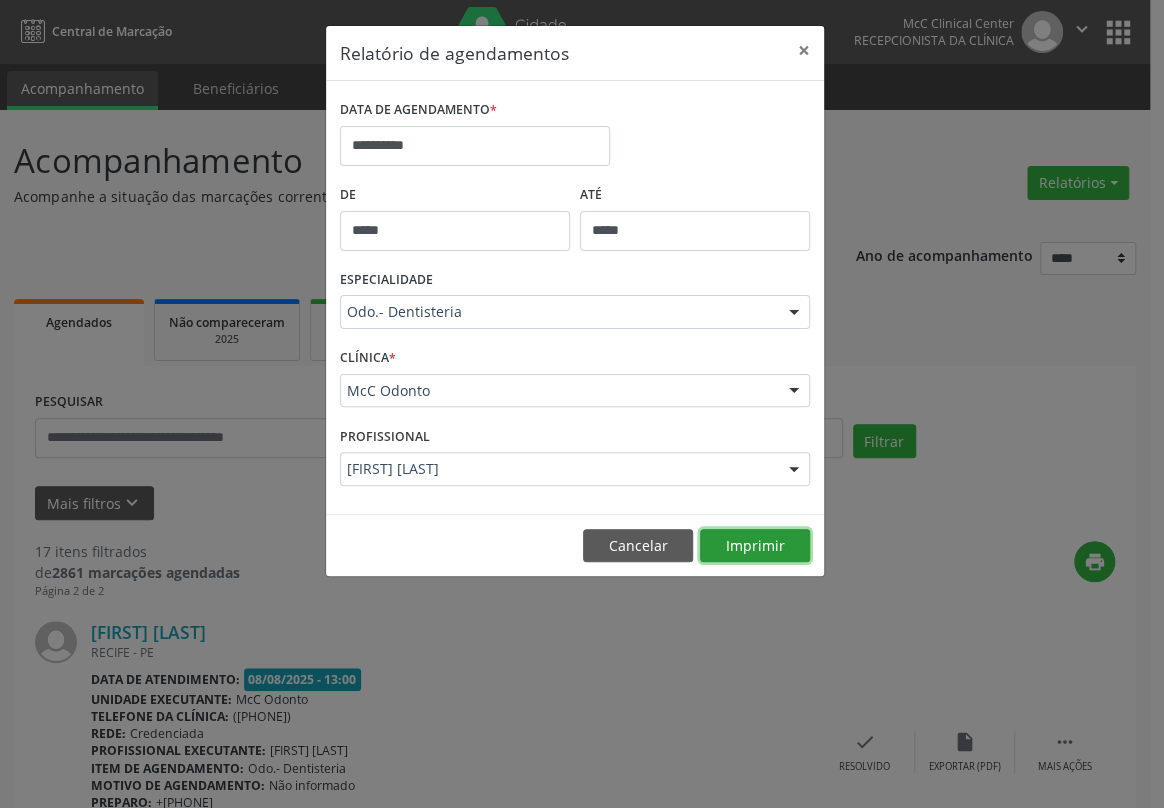 click on "Imprimir" at bounding box center (755, 546) 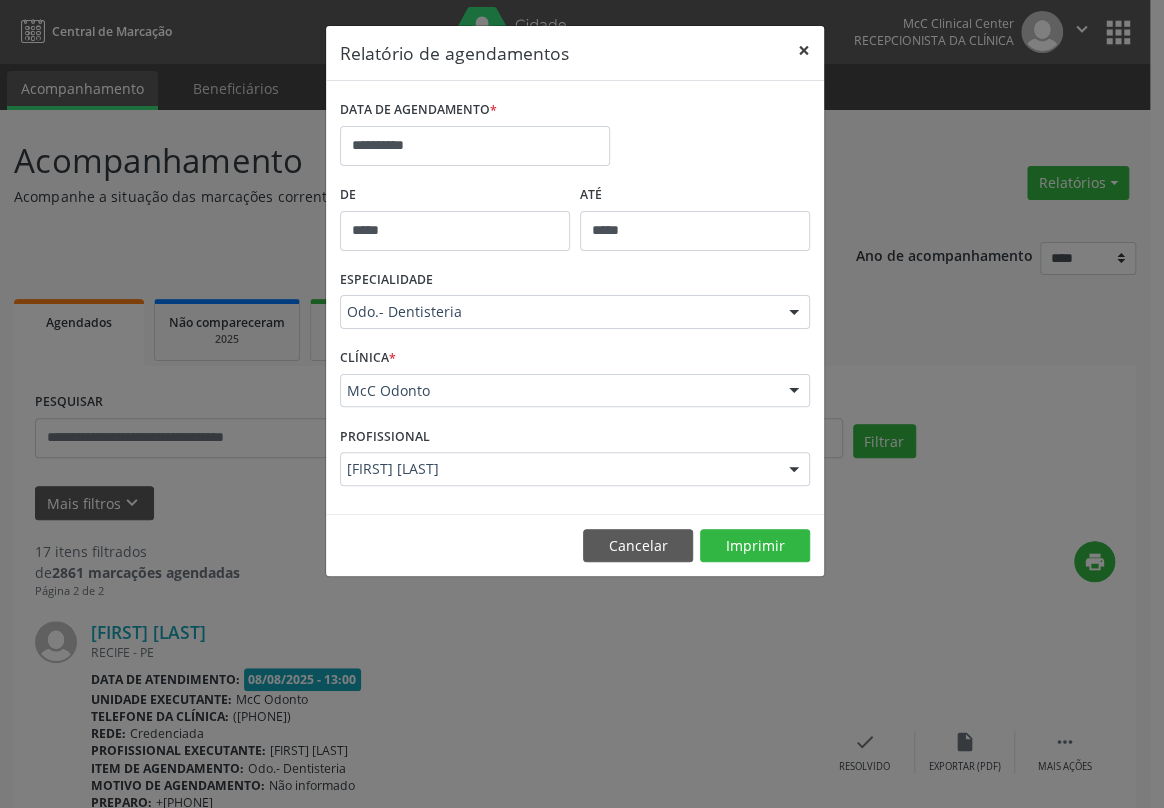 click on "×" at bounding box center (804, 50) 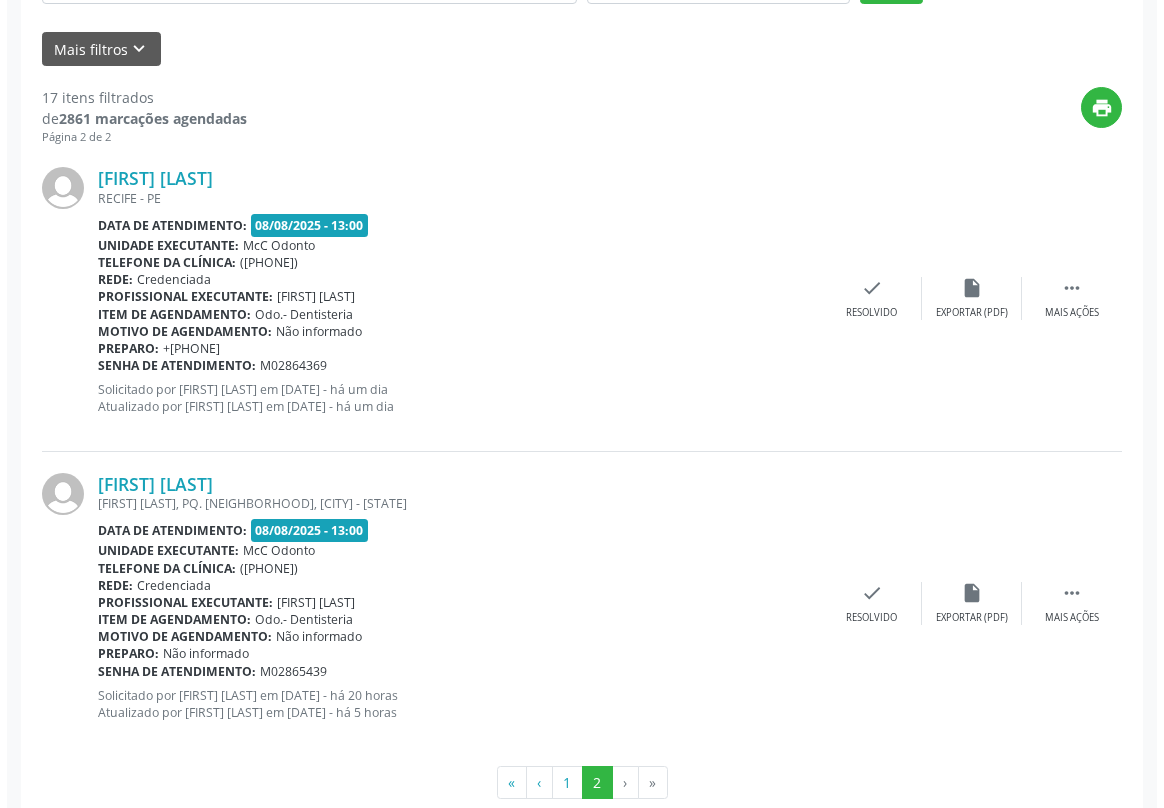 scroll, scrollTop: 492, scrollLeft: 0, axis: vertical 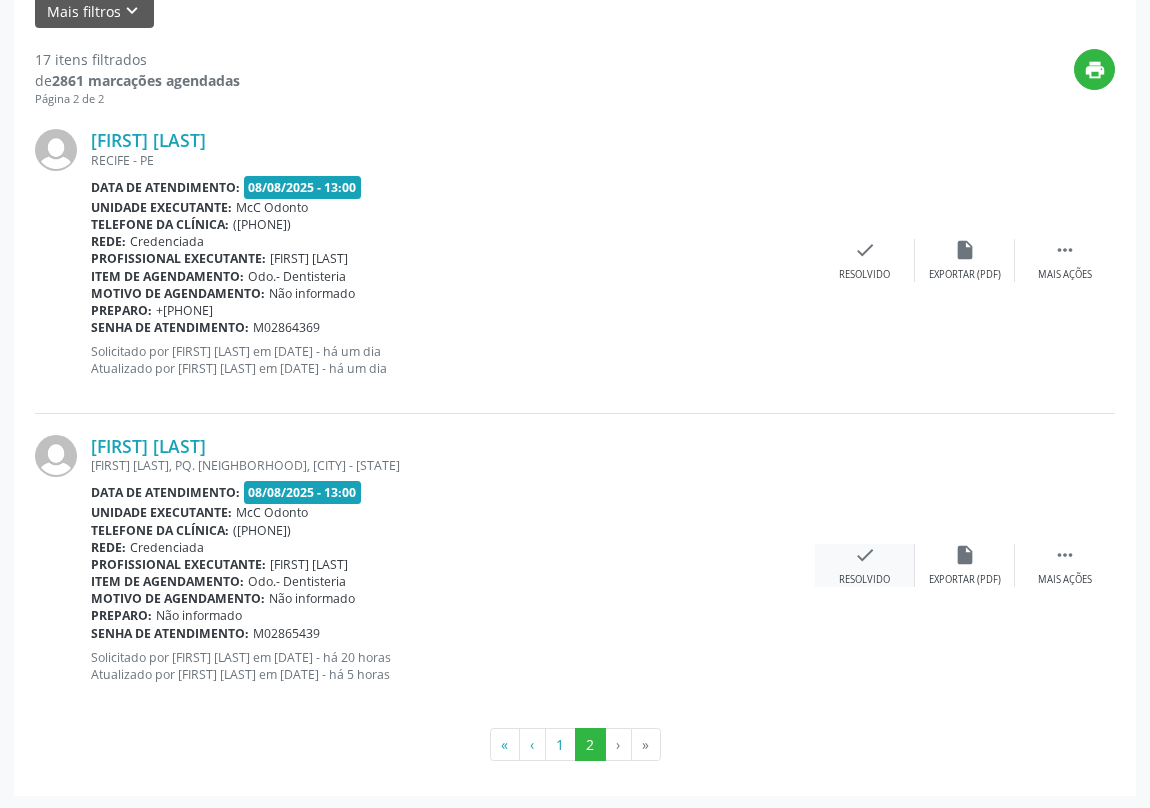 click on "Resolvido" at bounding box center (864, 580) 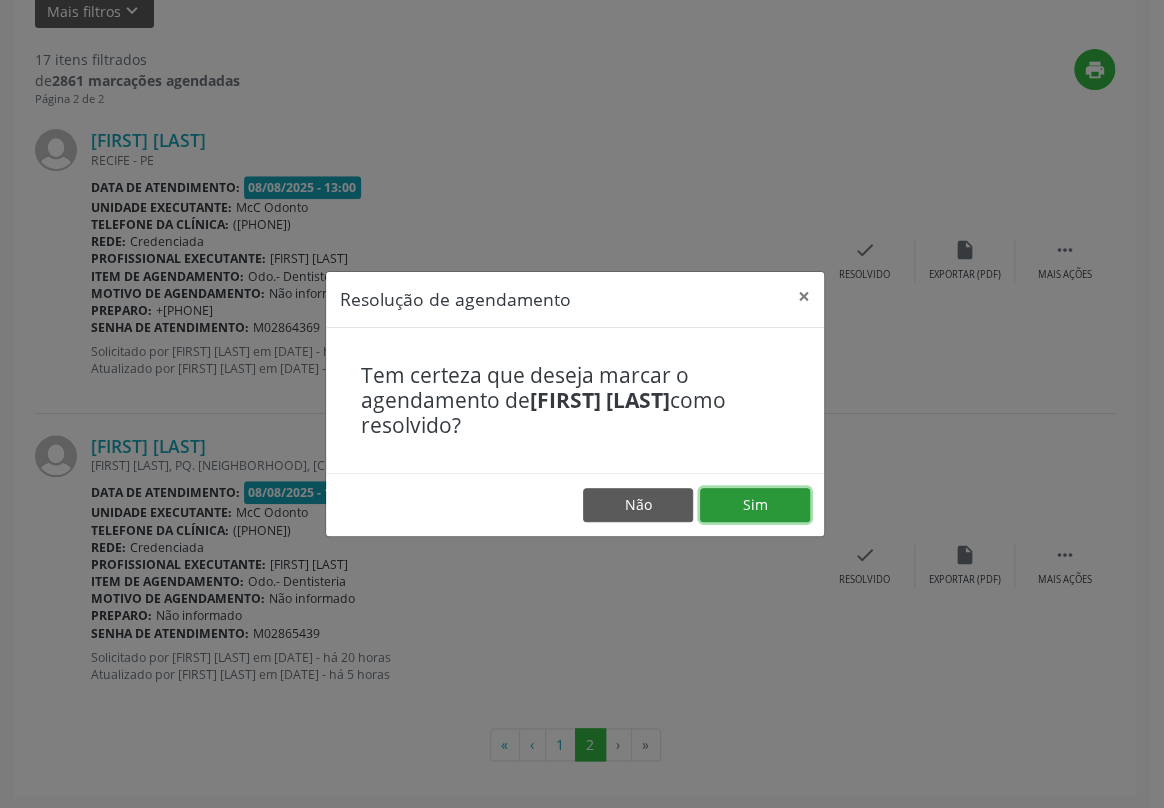 drag, startPoint x: 751, startPoint y: 498, endPoint x: 743, endPoint y: 490, distance: 11.313708 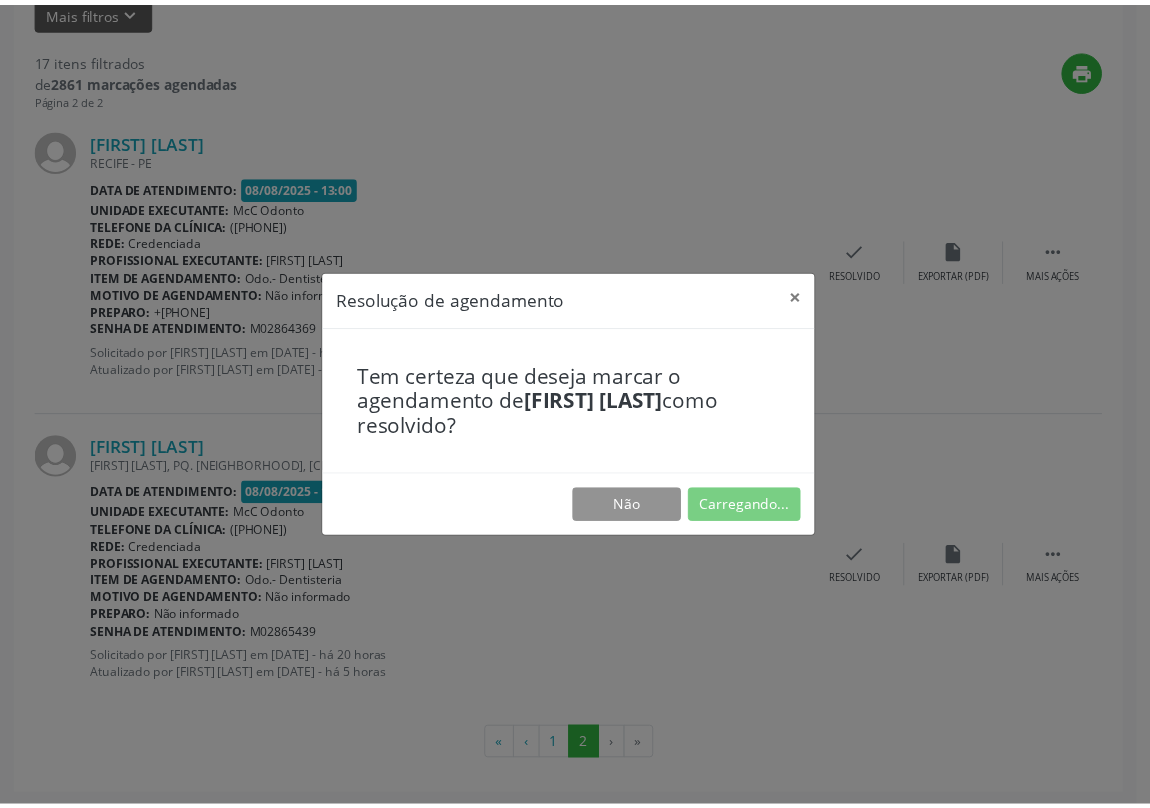 scroll, scrollTop: 0, scrollLeft: 0, axis: both 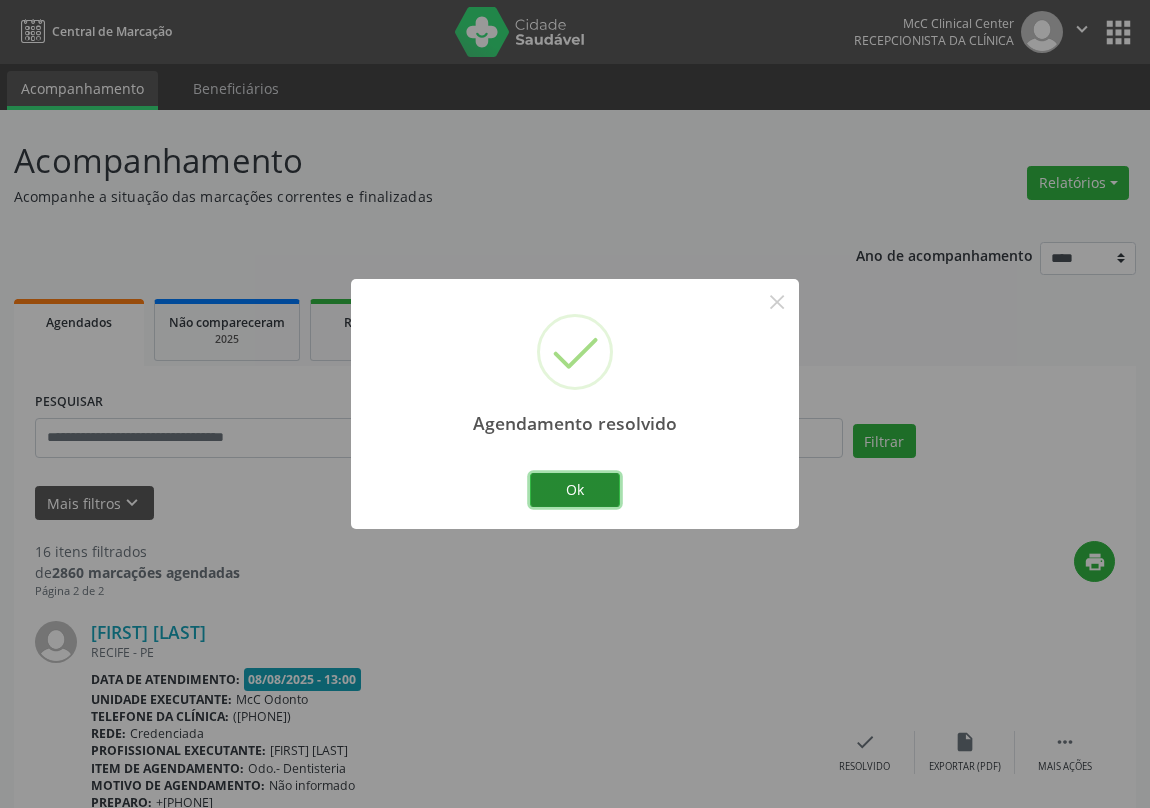 click on "Ok" at bounding box center (575, 490) 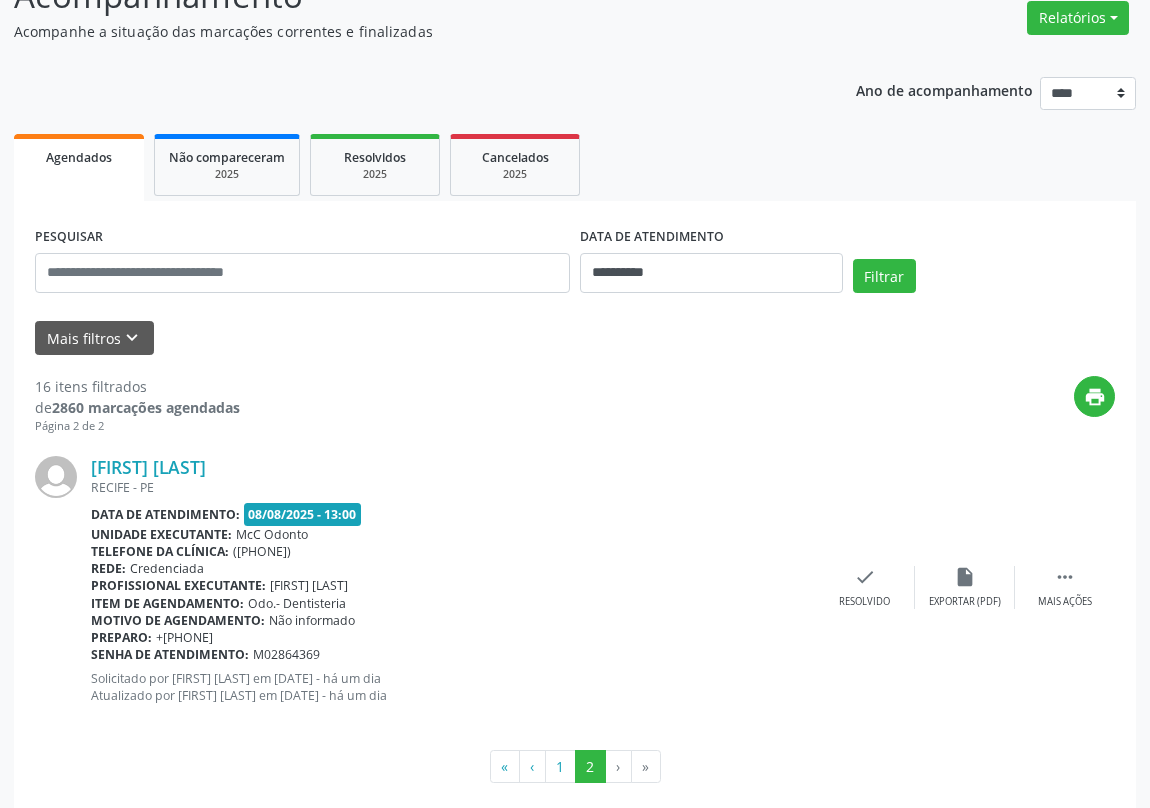 scroll, scrollTop: 188, scrollLeft: 0, axis: vertical 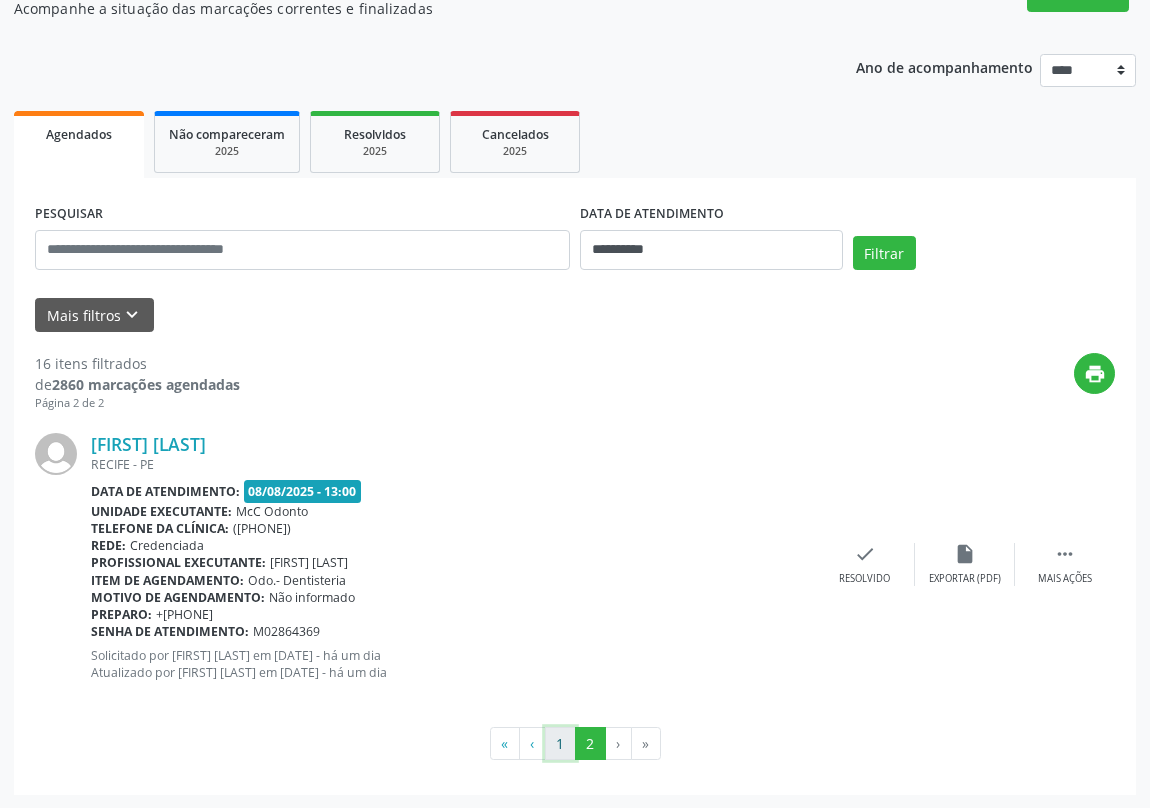 click on "1" at bounding box center (560, 744) 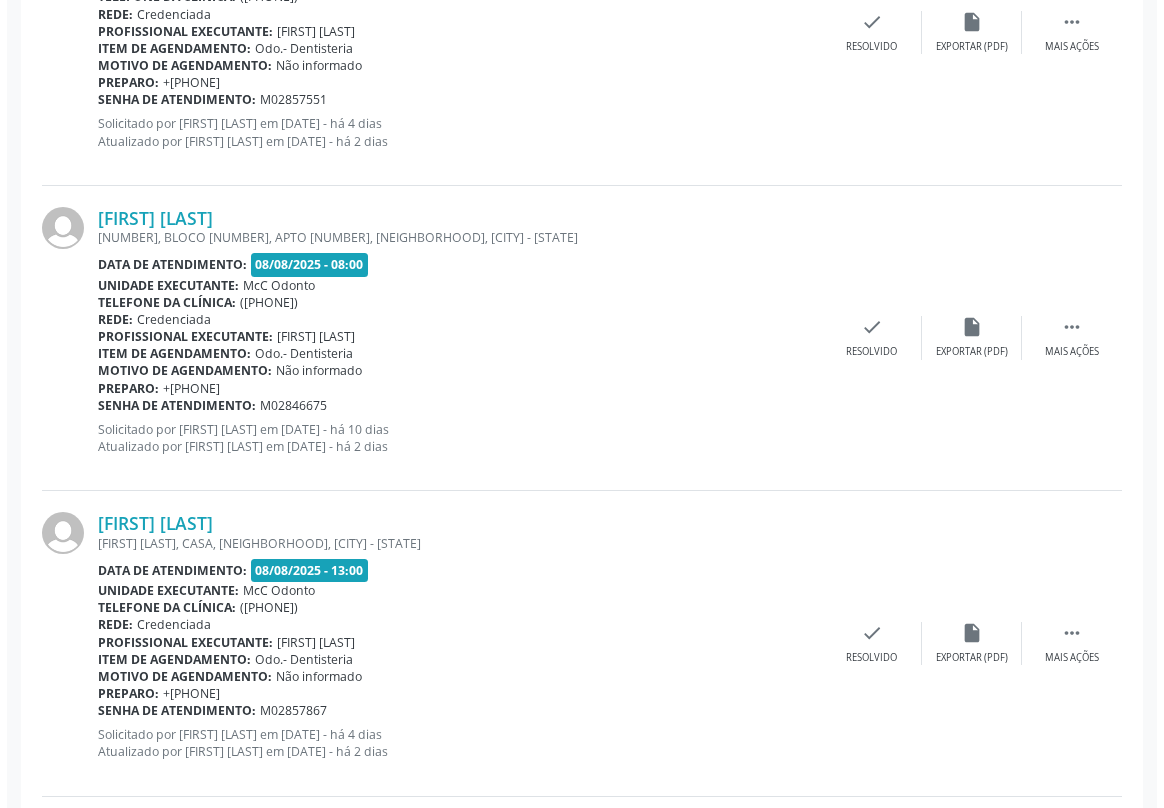 scroll, scrollTop: 1727, scrollLeft: 0, axis: vertical 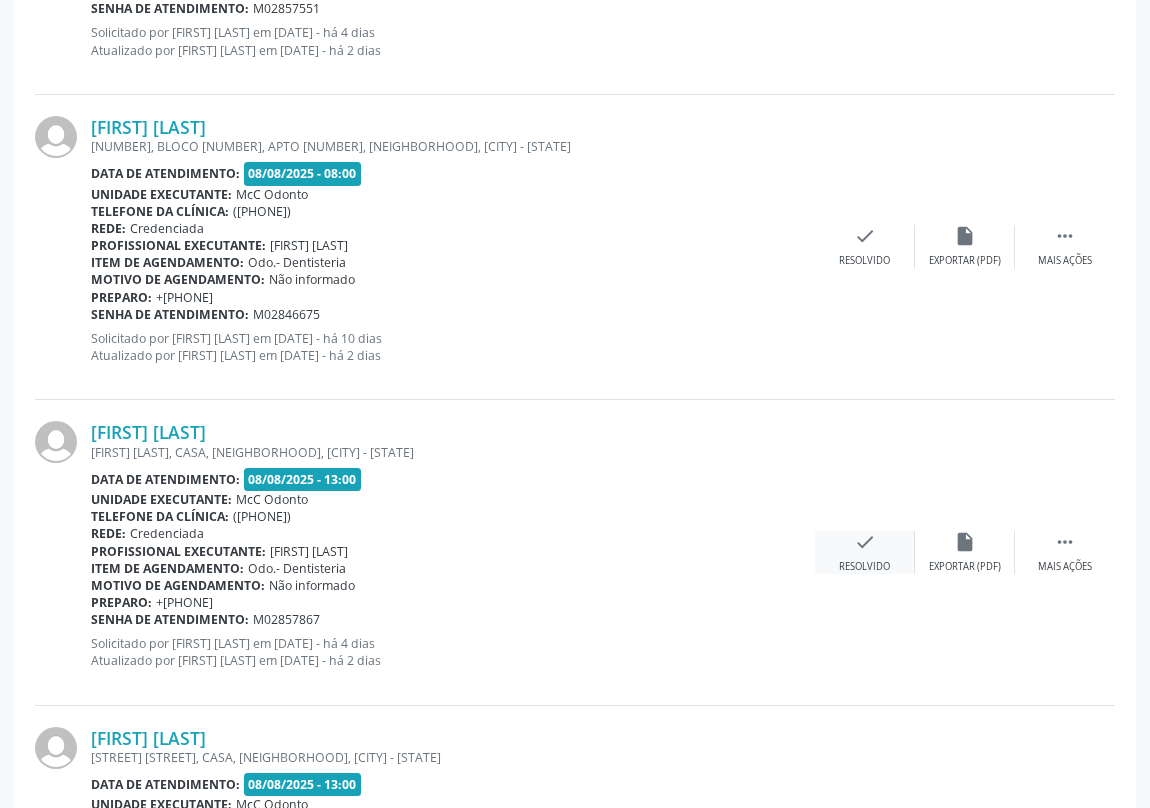 click on "check" at bounding box center (865, 542) 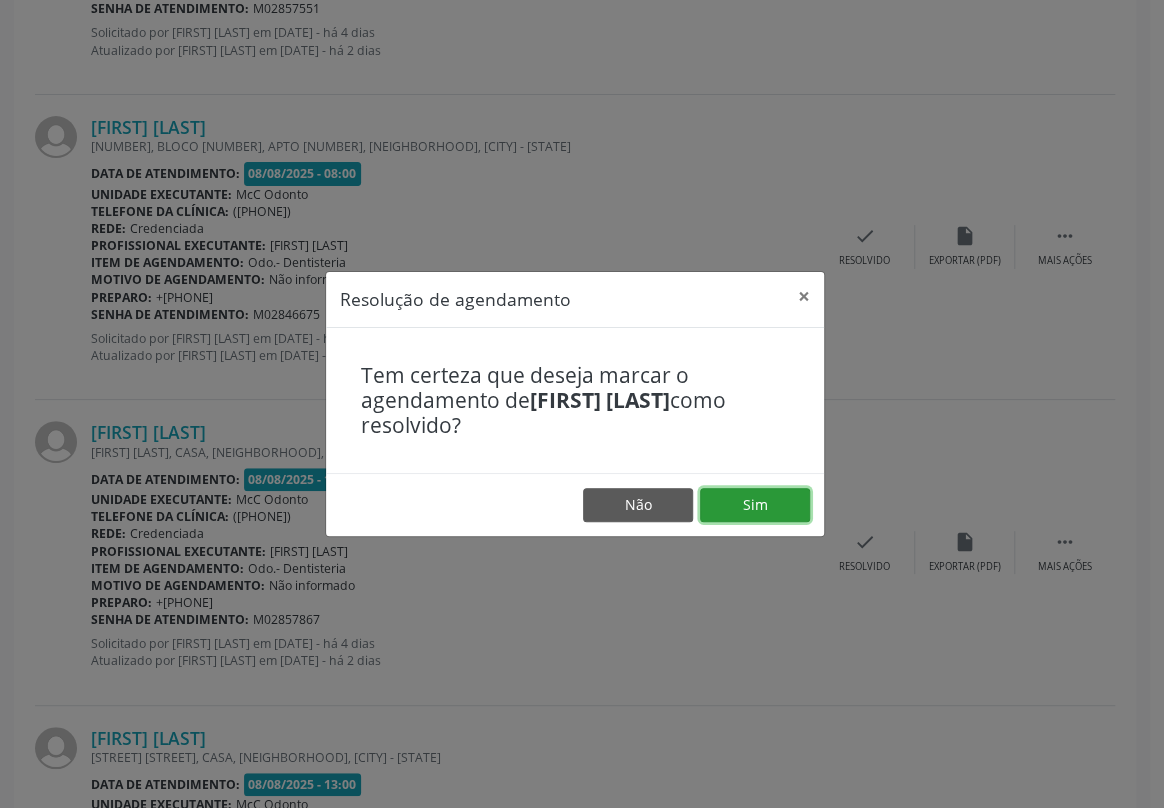 click on "Sim" at bounding box center [755, 505] 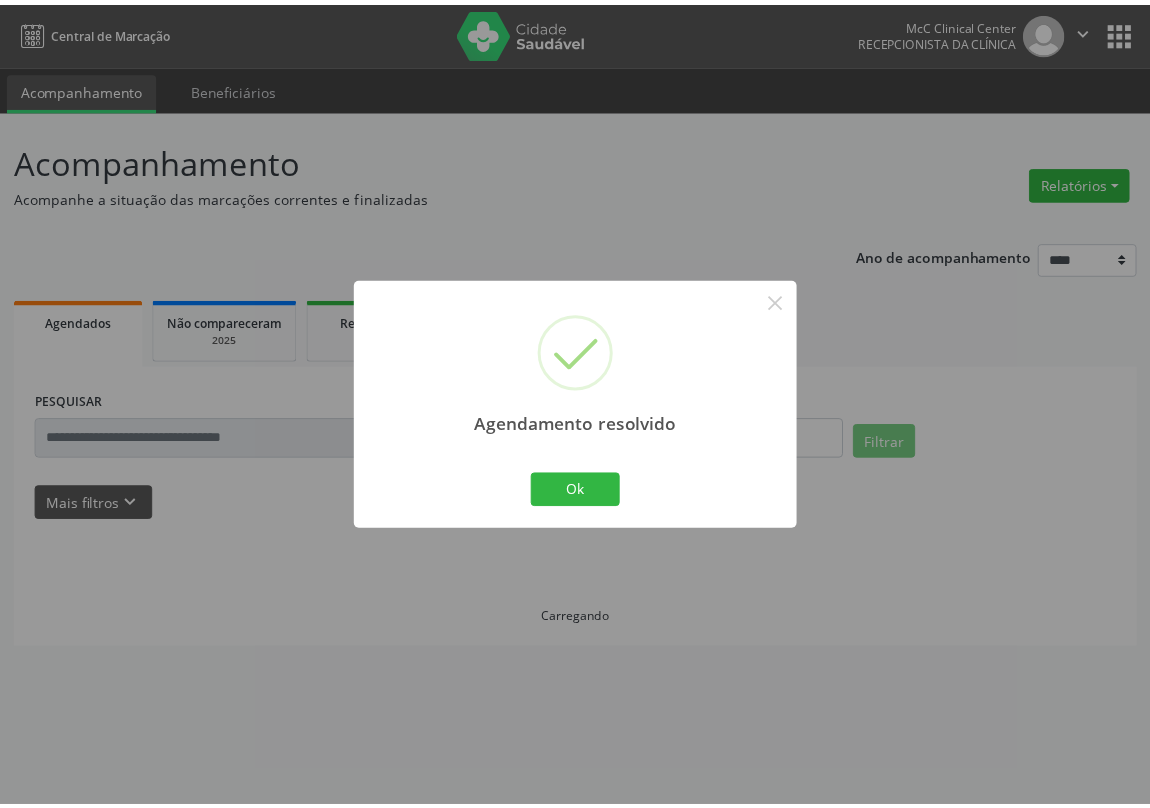 scroll, scrollTop: 0, scrollLeft: 0, axis: both 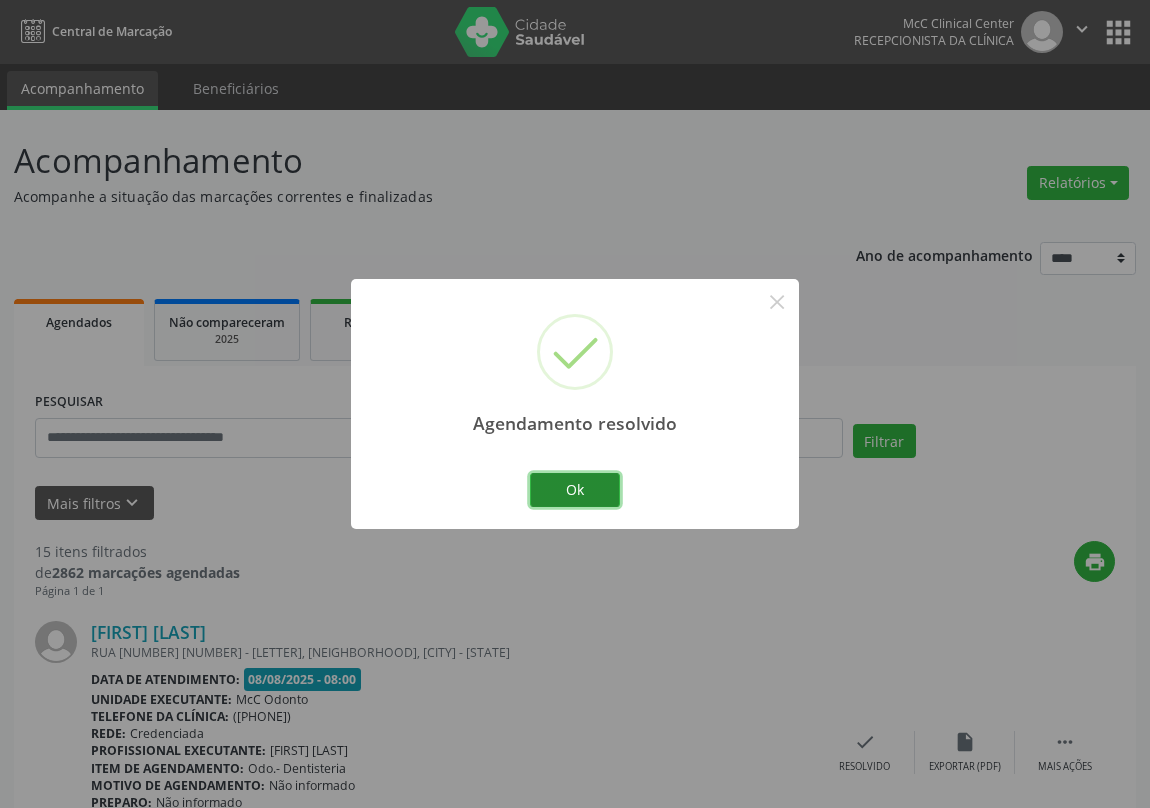 click on "Ok" at bounding box center (575, 490) 